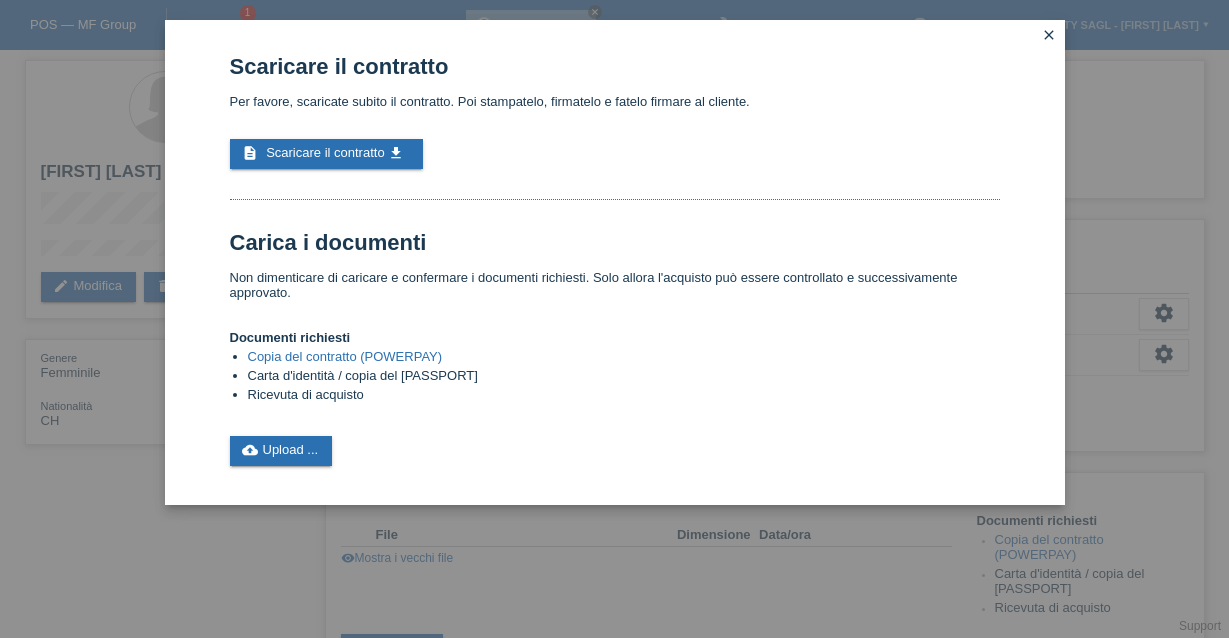 scroll, scrollTop: 0, scrollLeft: 0, axis: both 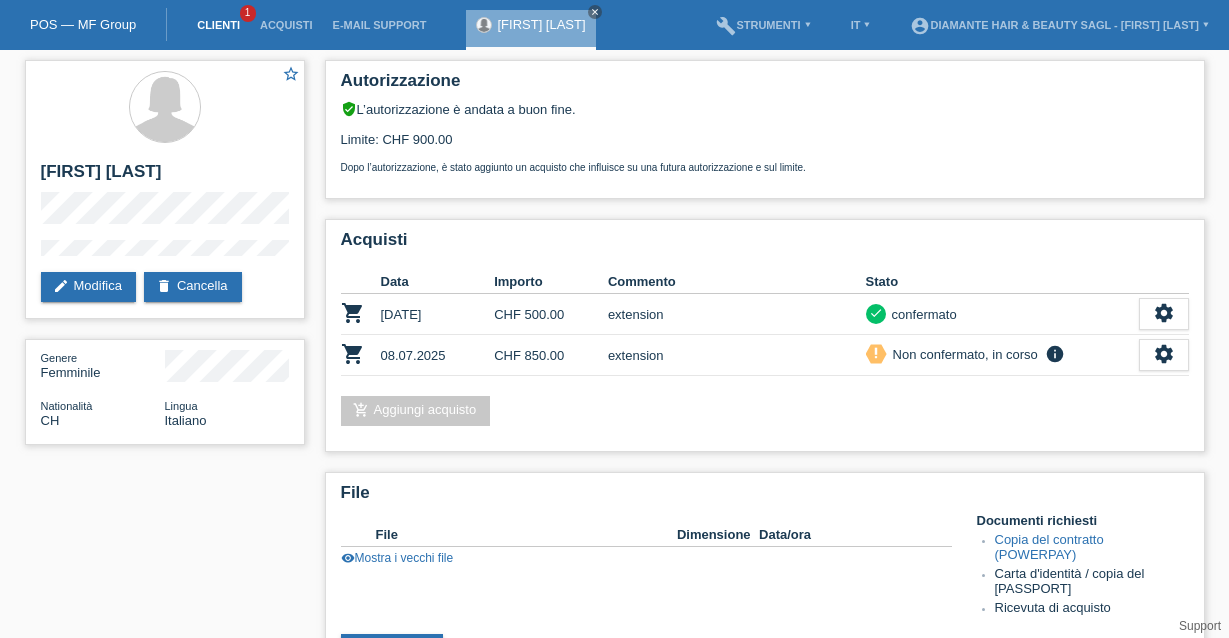 click on "Clienti" at bounding box center [218, 25] 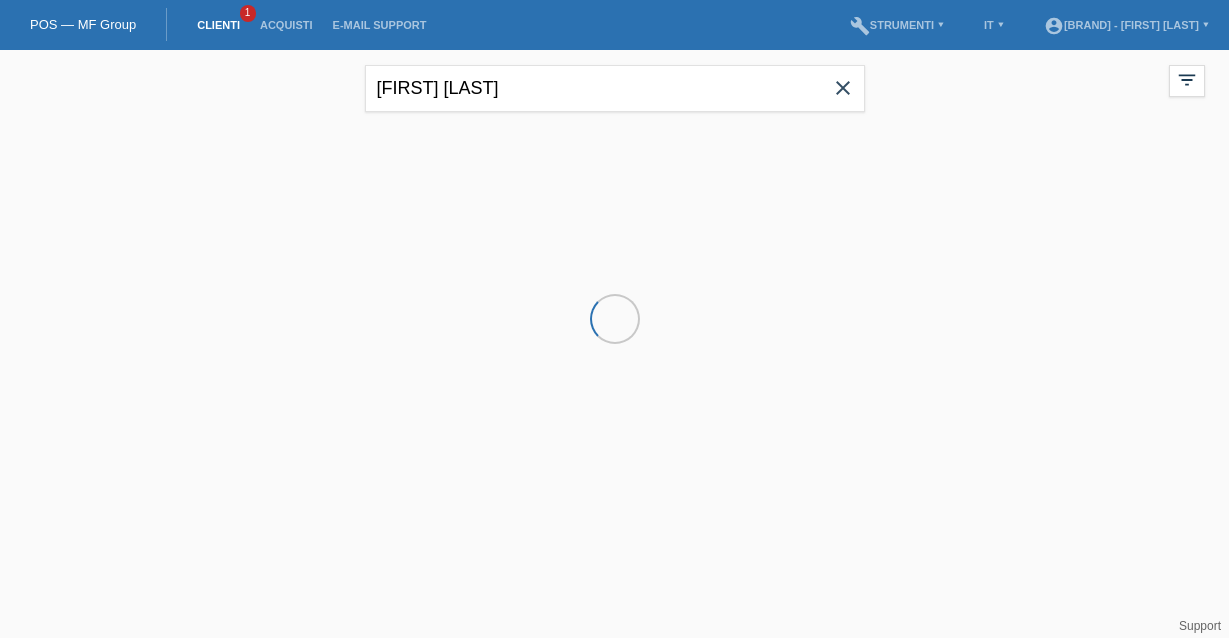 scroll, scrollTop: 0, scrollLeft: 0, axis: both 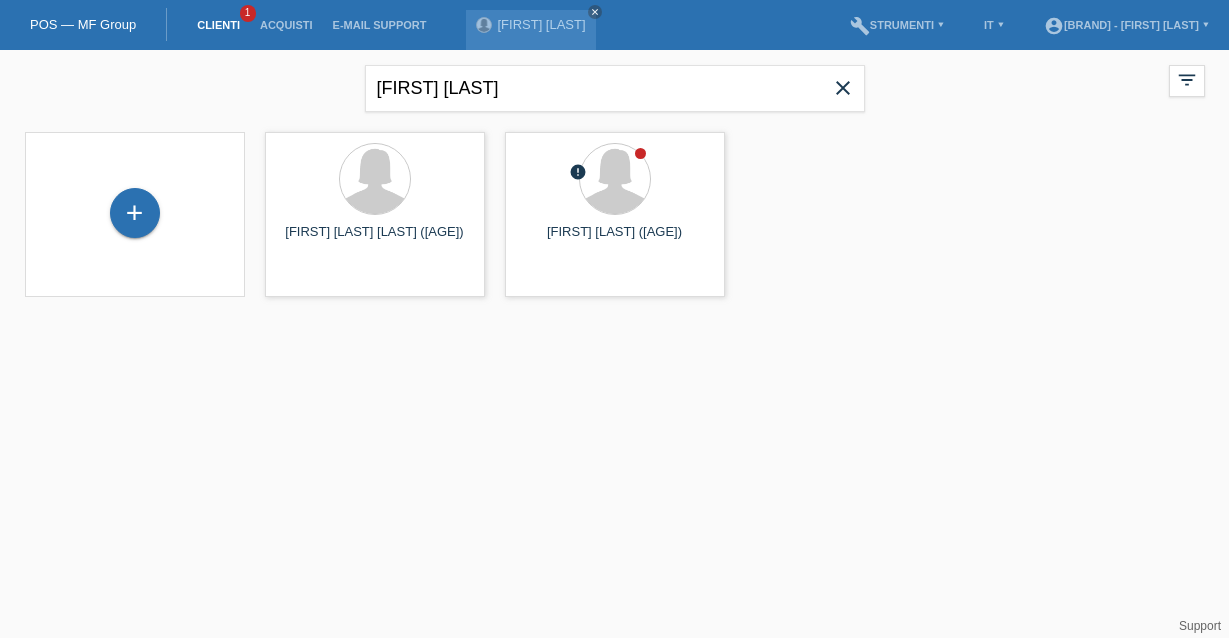 click on "close" at bounding box center (843, 88) 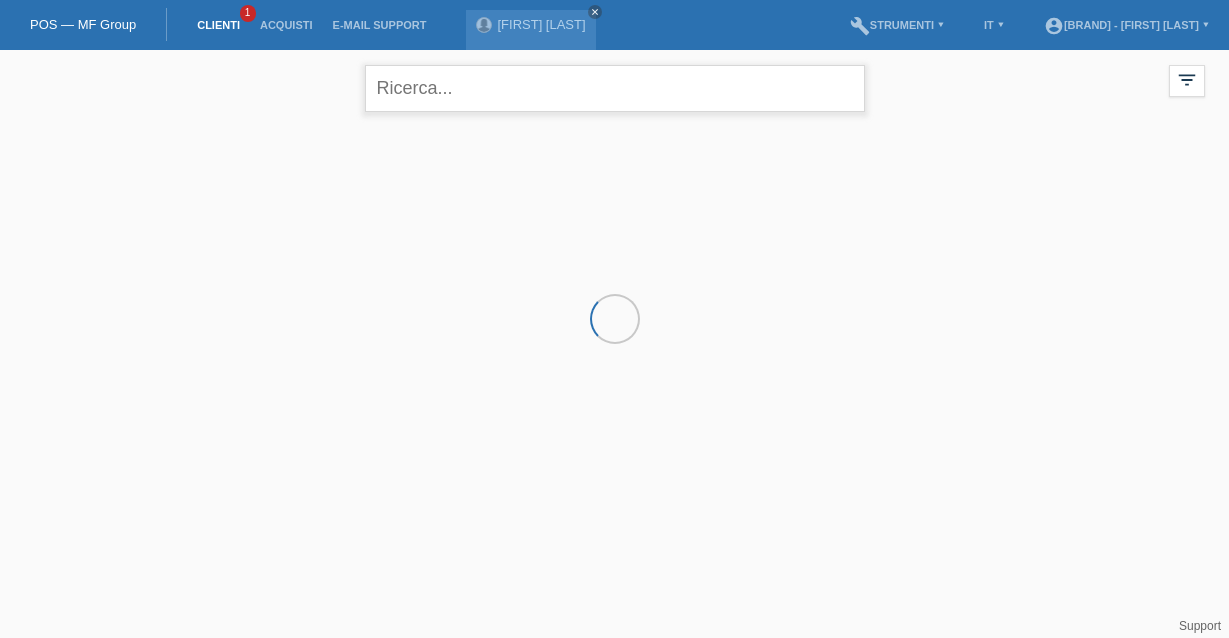 click at bounding box center (615, 88) 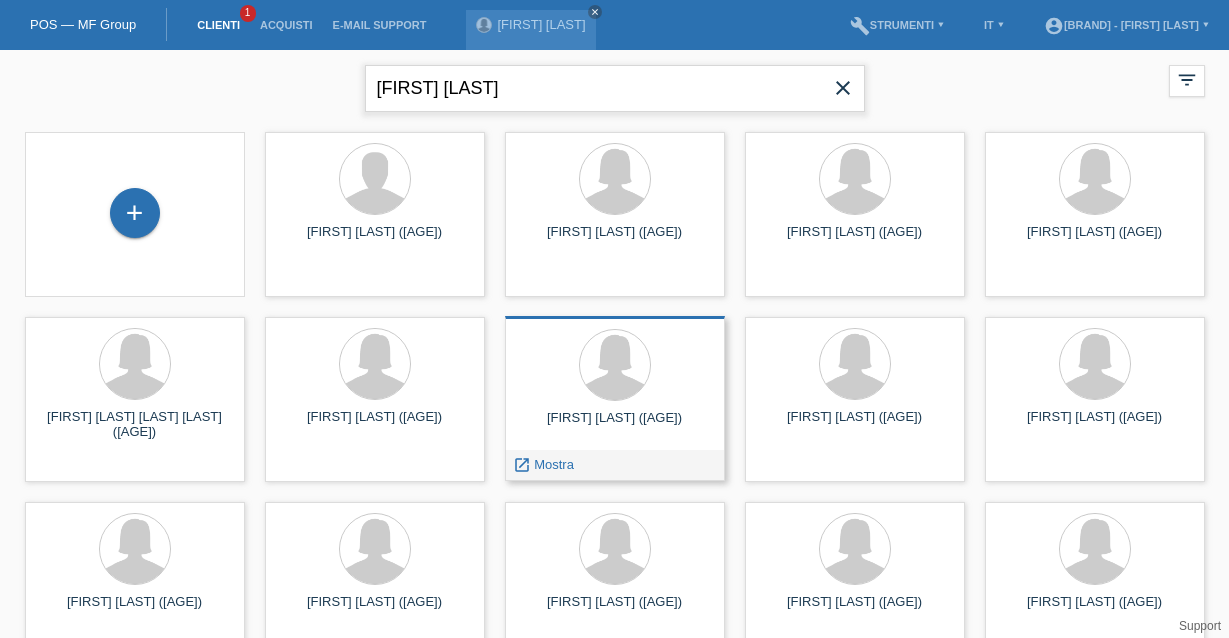 type on "[FIRST] [LAST]" 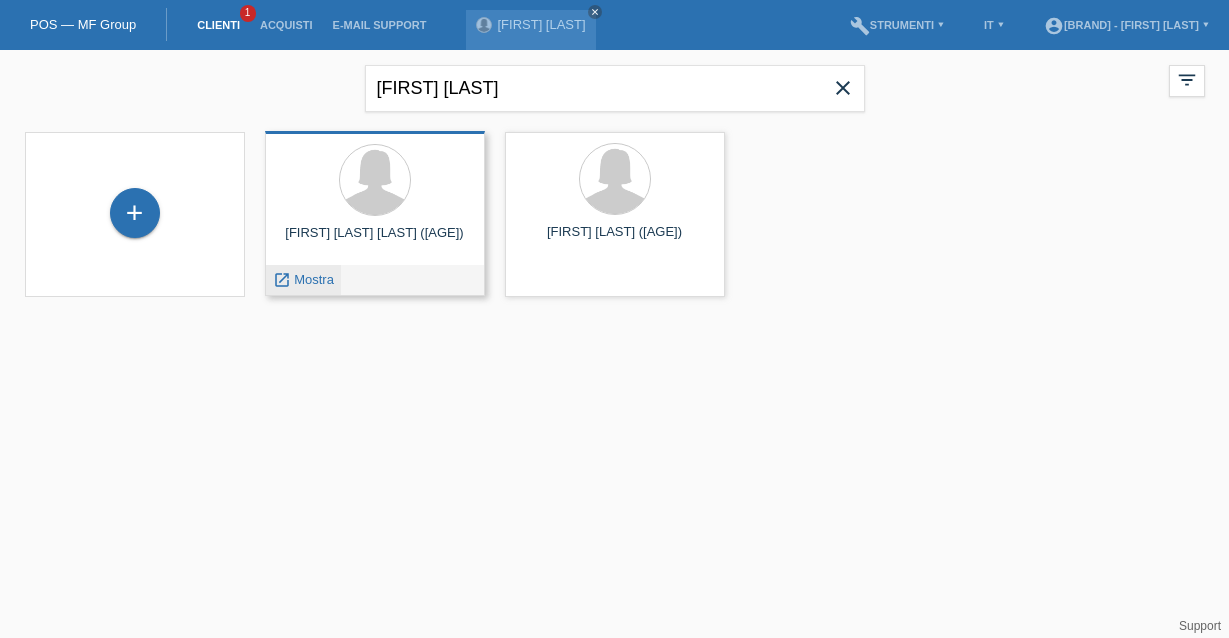 click on "launch   Mostra" at bounding box center (303, 280) 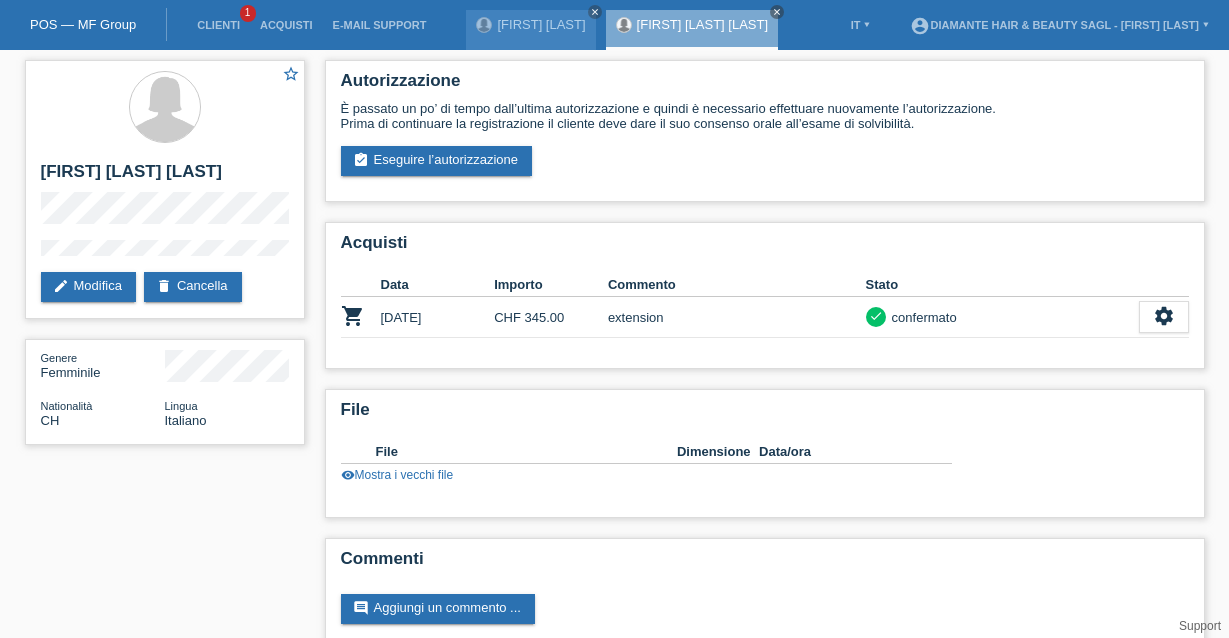 scroll, scrollTop: 0, scrollLeft: 0, axis: both 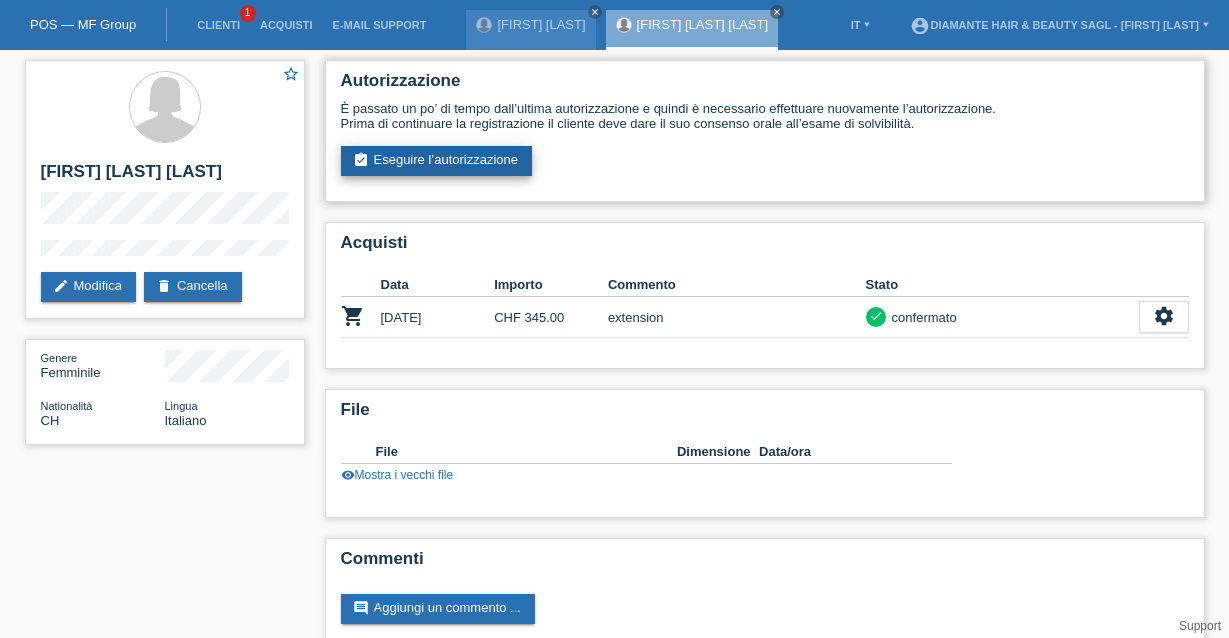 click on "assignment_turned_in  Eseguire l’autorizzazione" at bounding box center [437, 161] 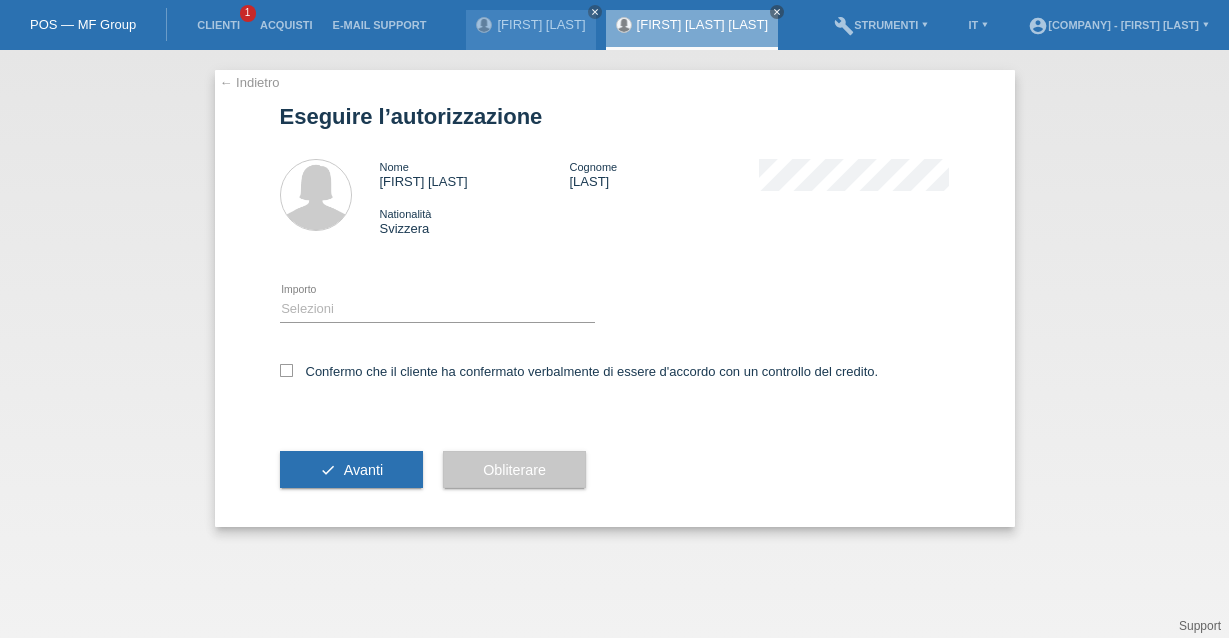 scroll, scrollTop: 0, scrollLeft: 0, axis: both 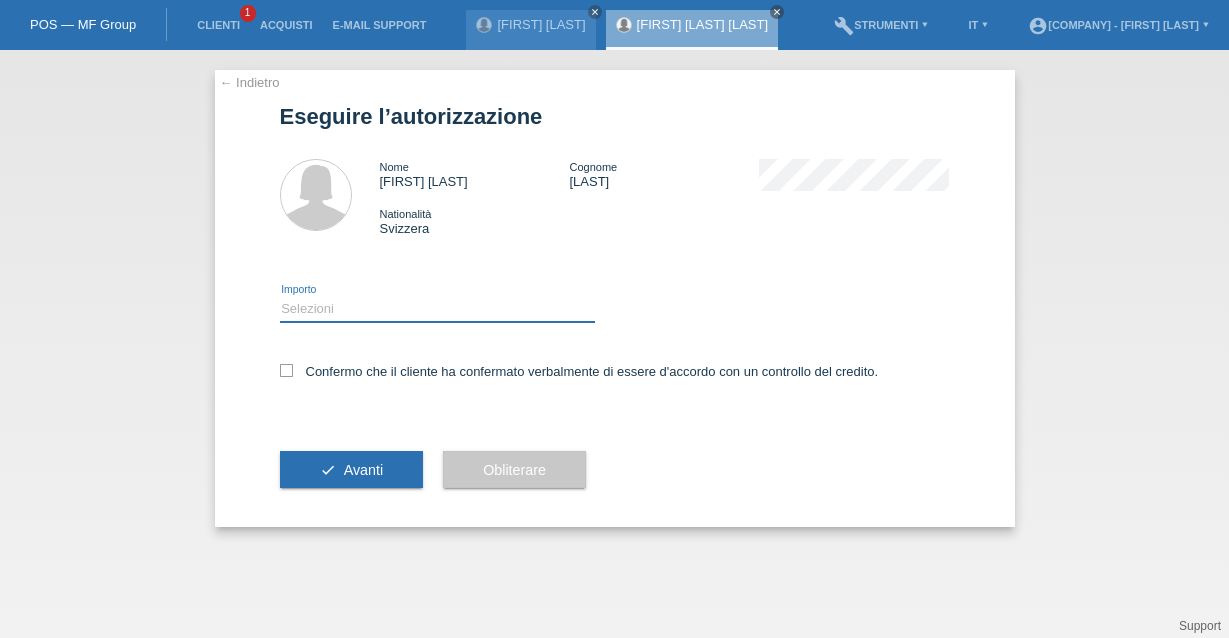 click on "Selezioni
CHF 1.00 - CHF 499.00
CHF 500.00 - CHF 1'749.00
CHF 1'750.00 - CHF 3'000.00" at bounding box center (437, 309) 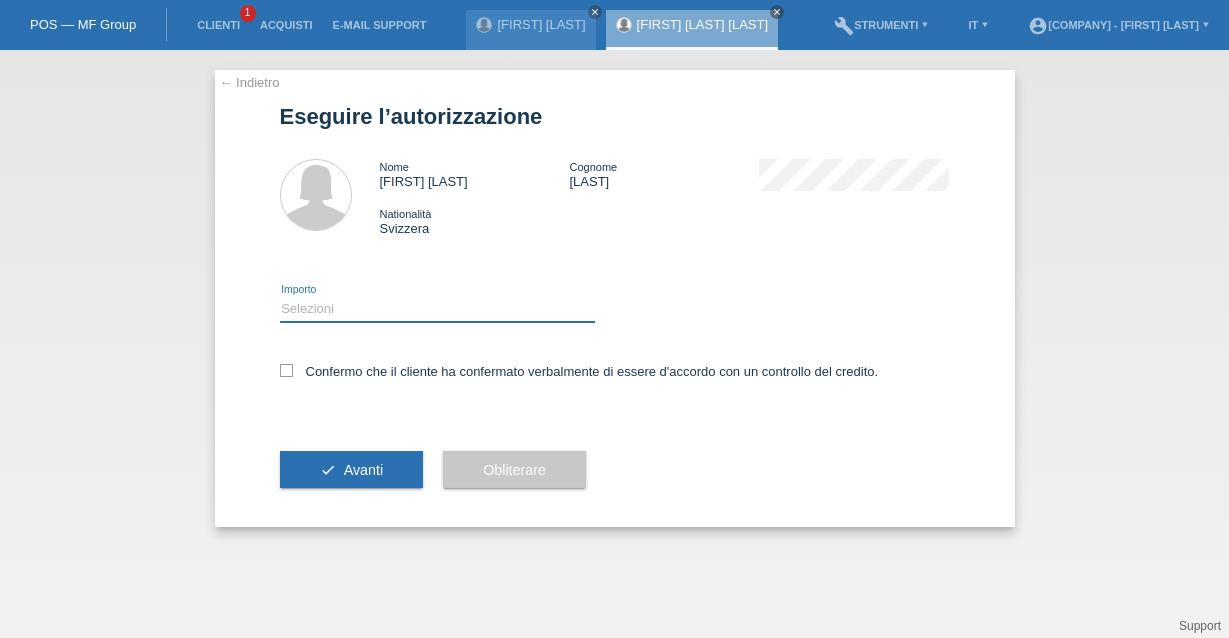 select on "2" 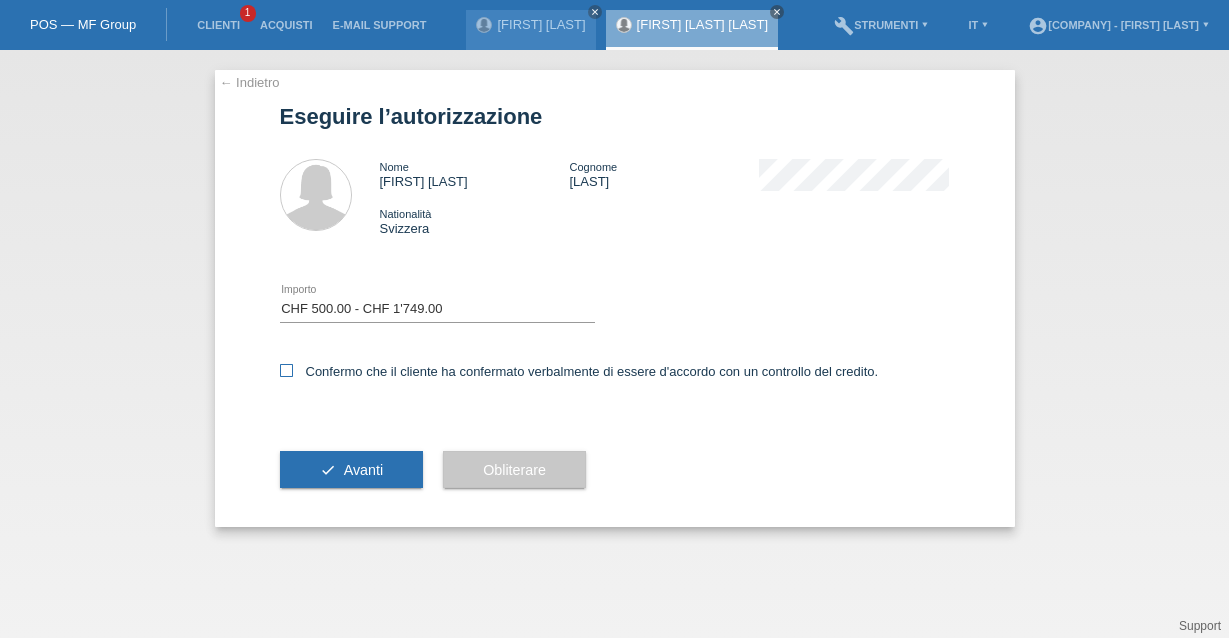 click at bounding box center (286, 370) 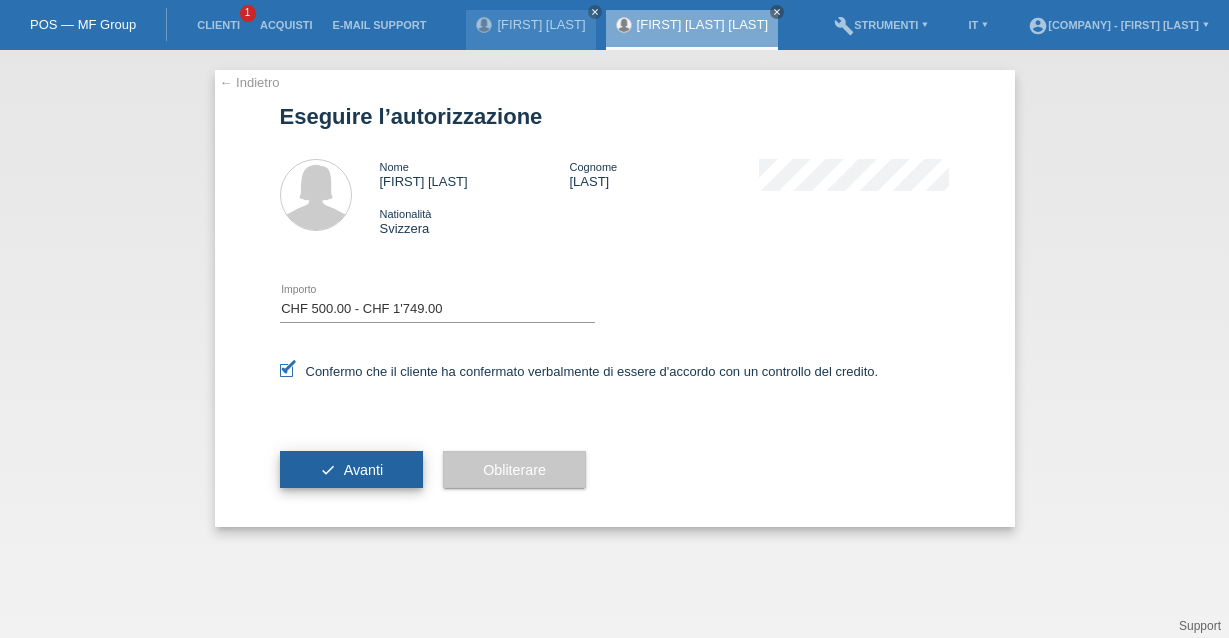 click on "check   Avanti" at bounding box center [352, 470] 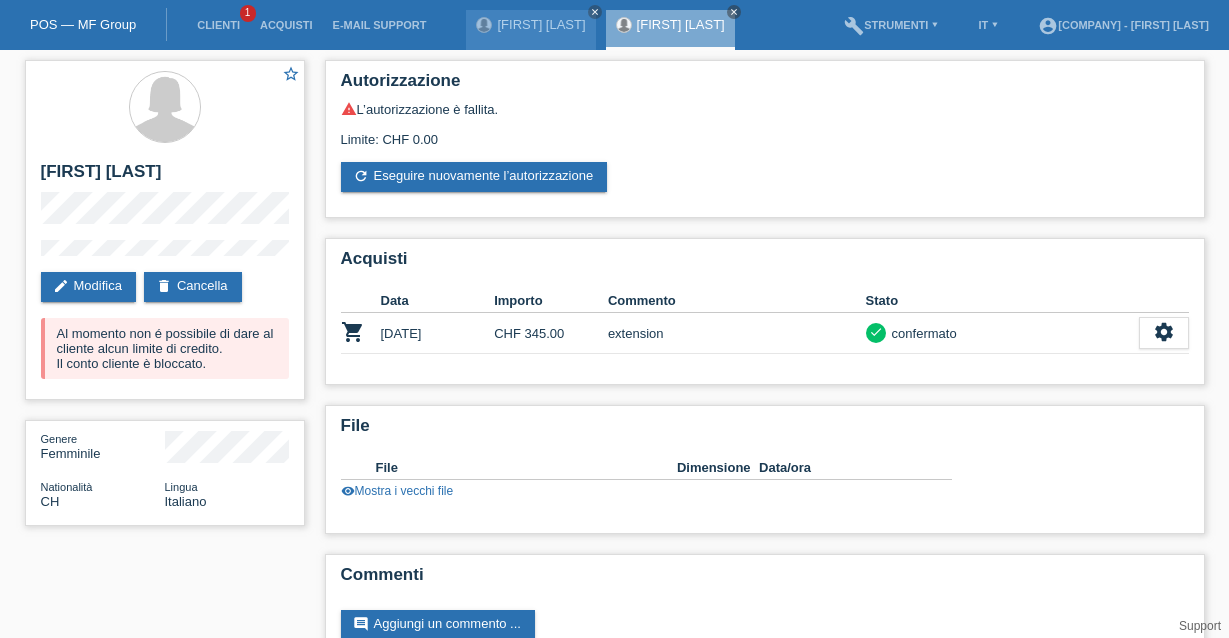 scroll, scrollTop: 0, scrollLeft: 0, axis: both 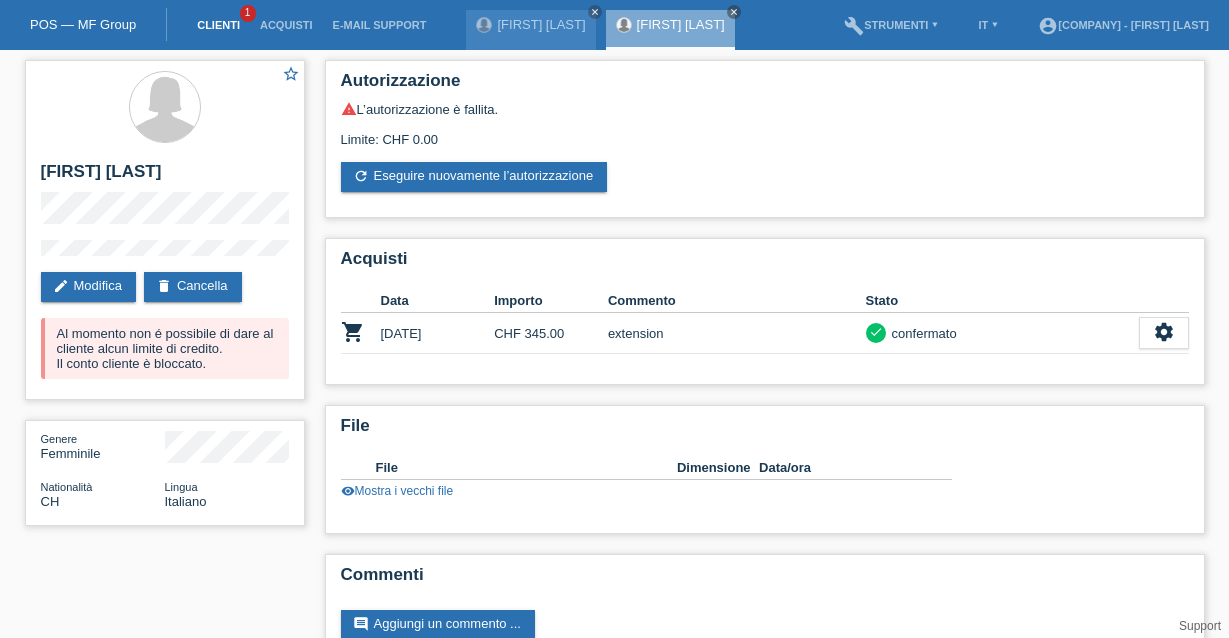click on "Clienti" at bounding box center (218, 25) 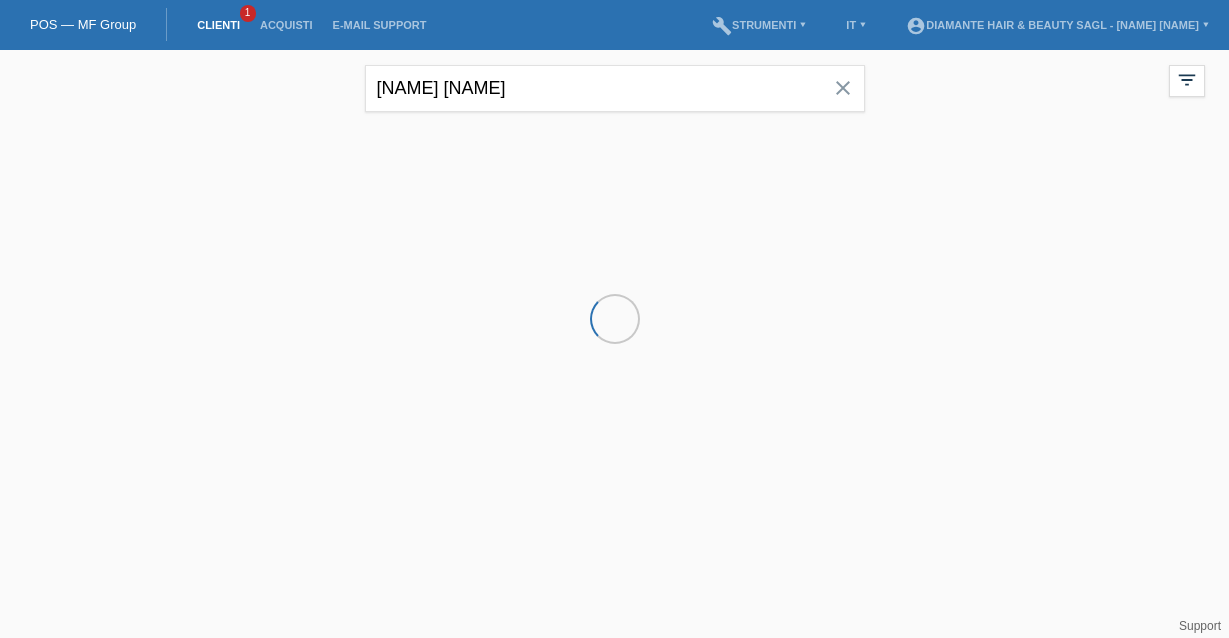 scroll, scrollTop: 0, scrollLeft: 0, axis: both 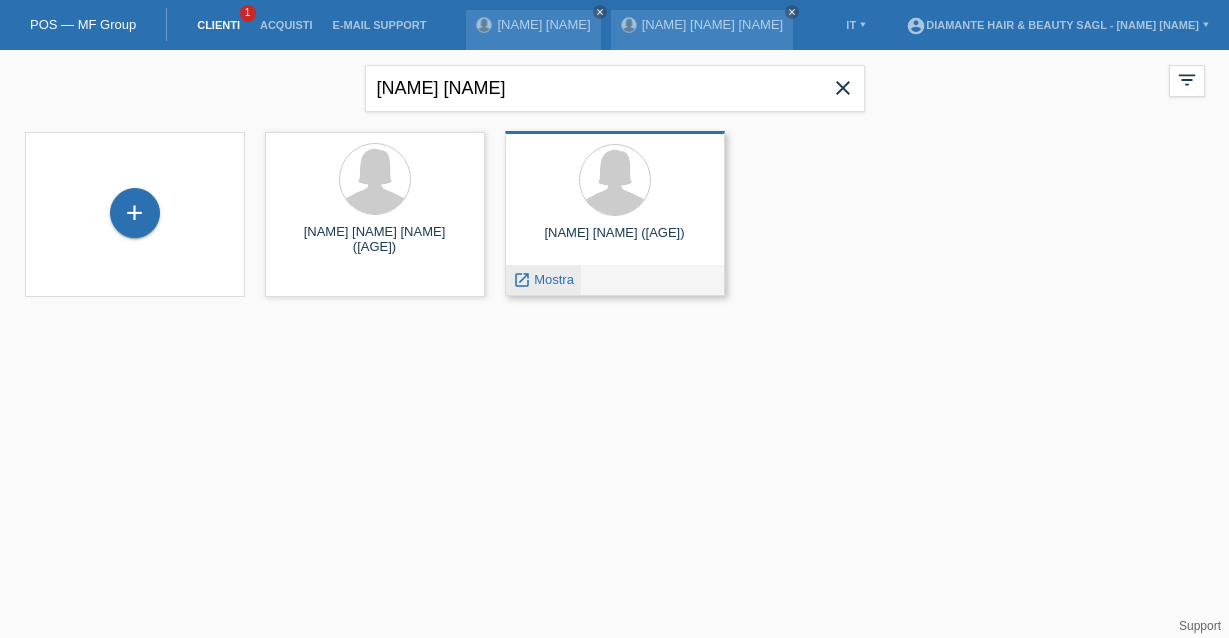 click on "Mostra" at bounding box center (314, 310) 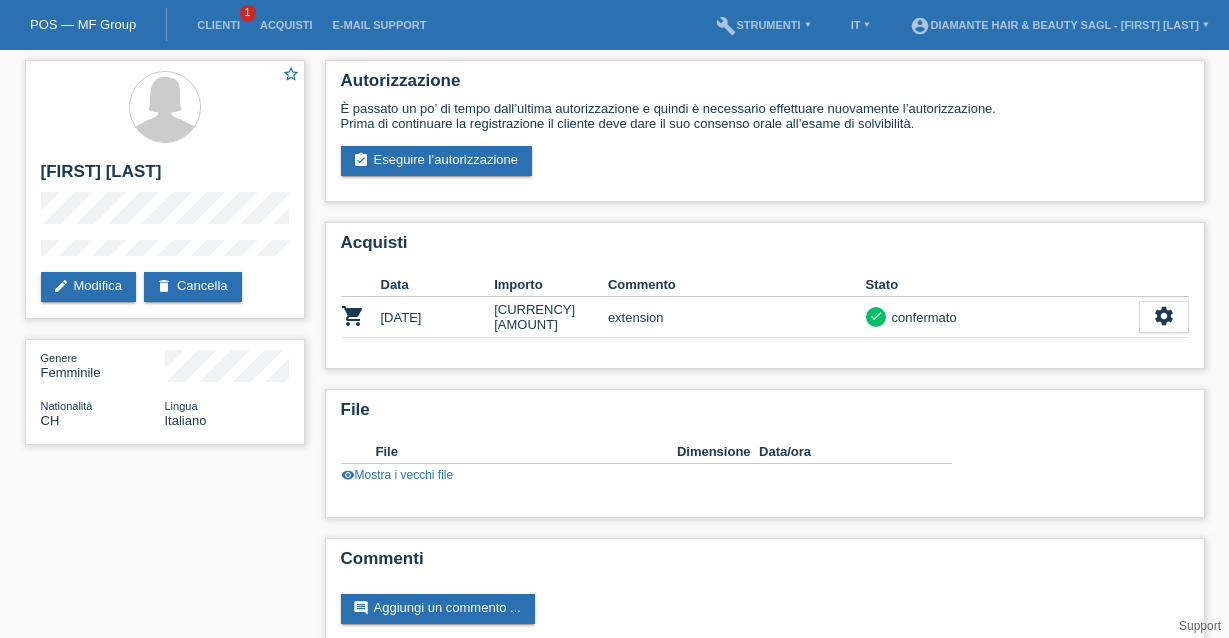 scroll, scrollTop: 0, scrollLeft: 0, axis: both 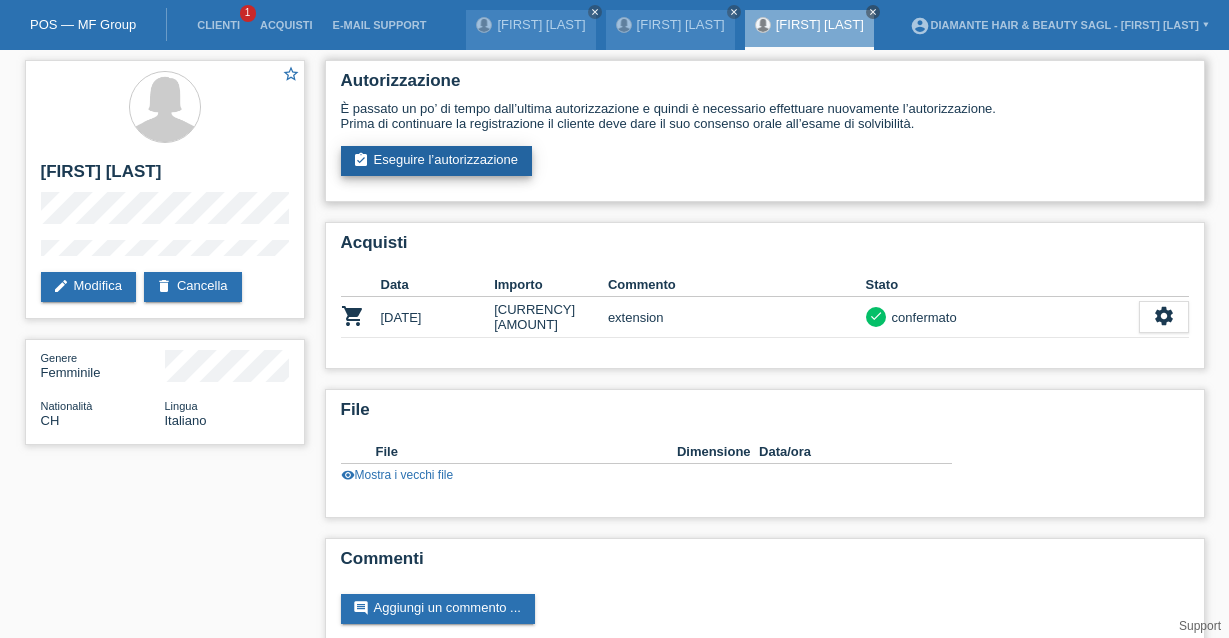 click on "assignment_turned_in  Eseguire l’autorizzazione" at bounding box center [437, 161] 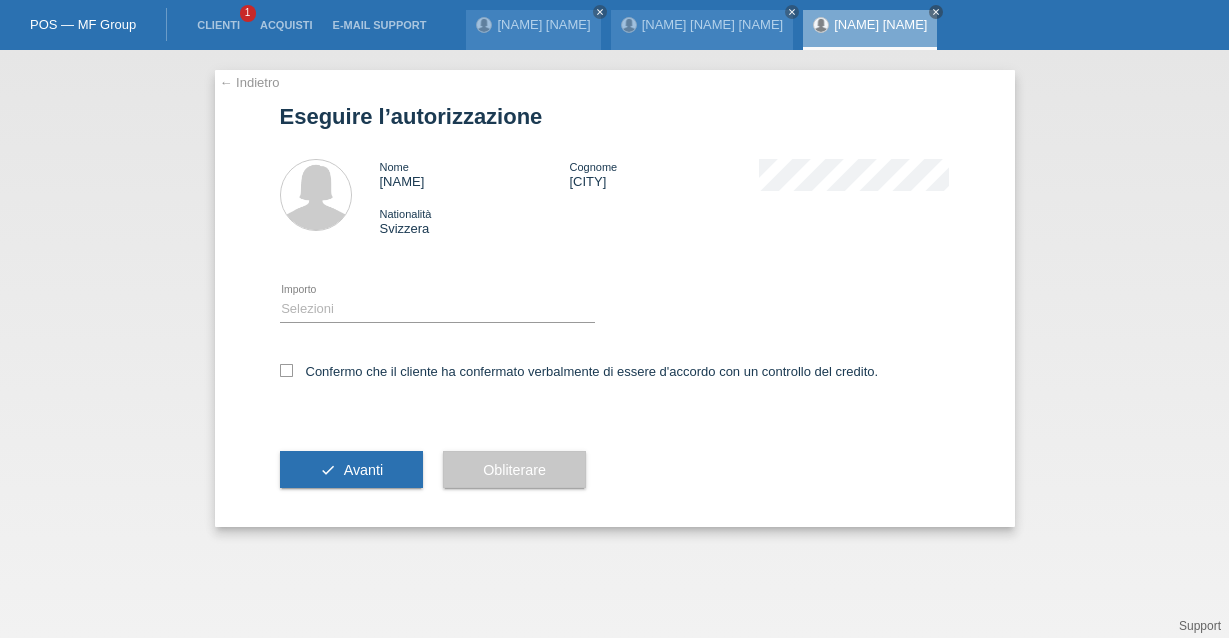 scroll, scrollTop: 0, scrollLeft: 0, axis: both 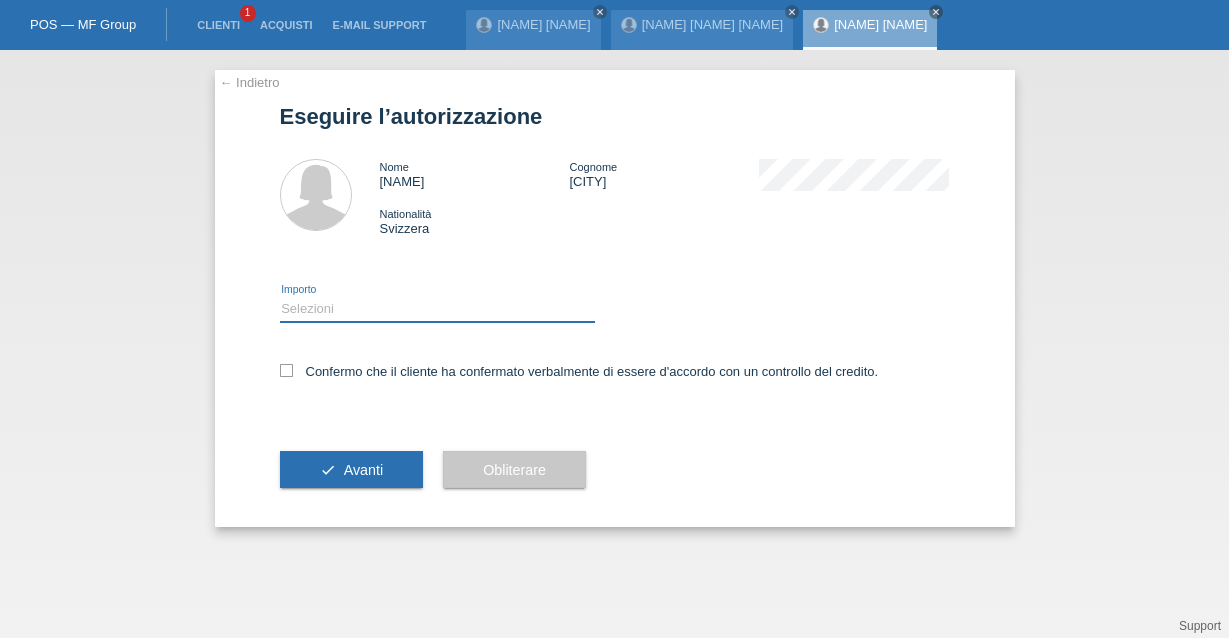 click on "Selezioni
CHF 1.00 - CHF 499.00
CHF 500.00 - CHF 1'749.00
CHF 1'750.00 - CHF 3'000.00" at bounding box center (437, 309) 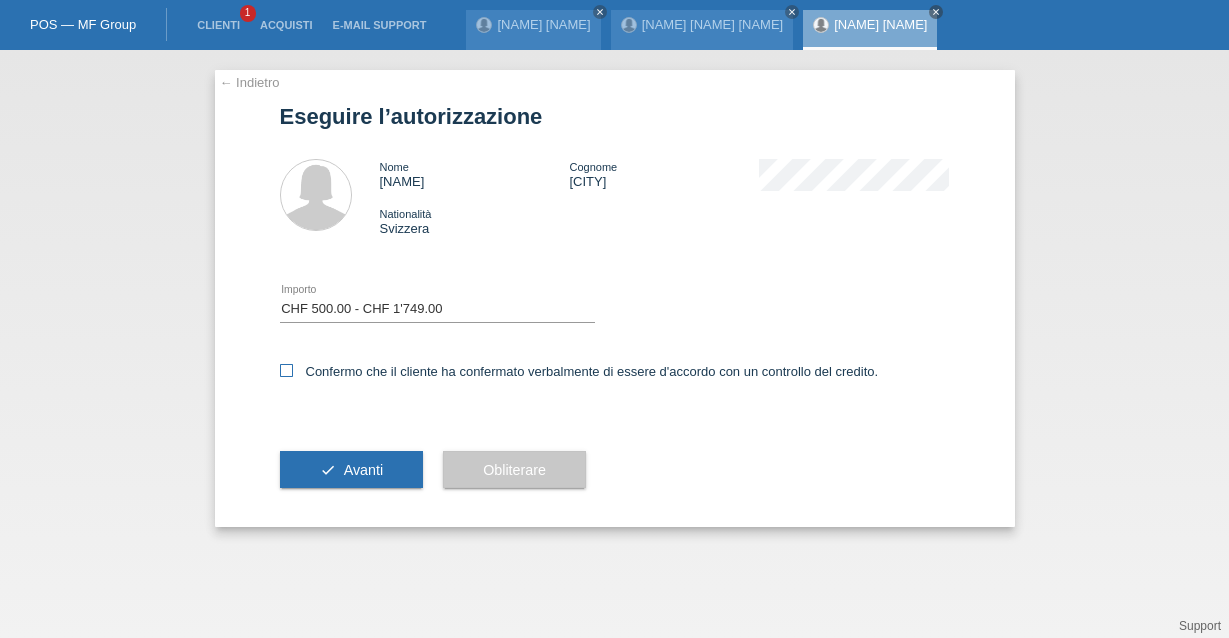click at bounding box center [286, 370] 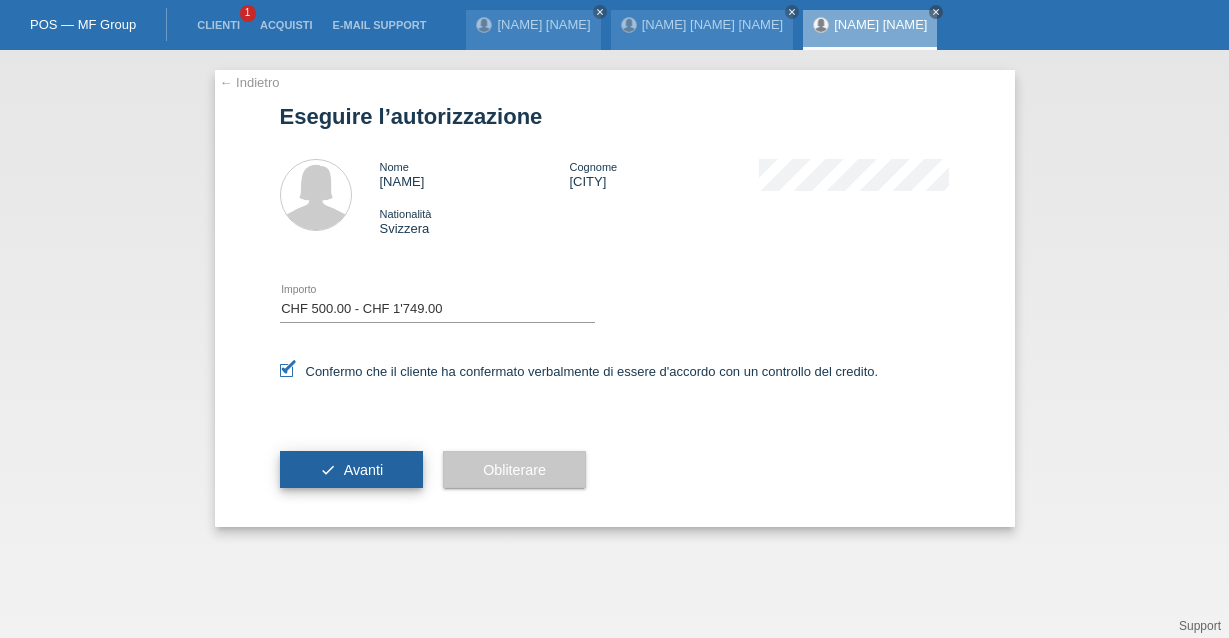 click on "check" at bounding box center (328, 470) 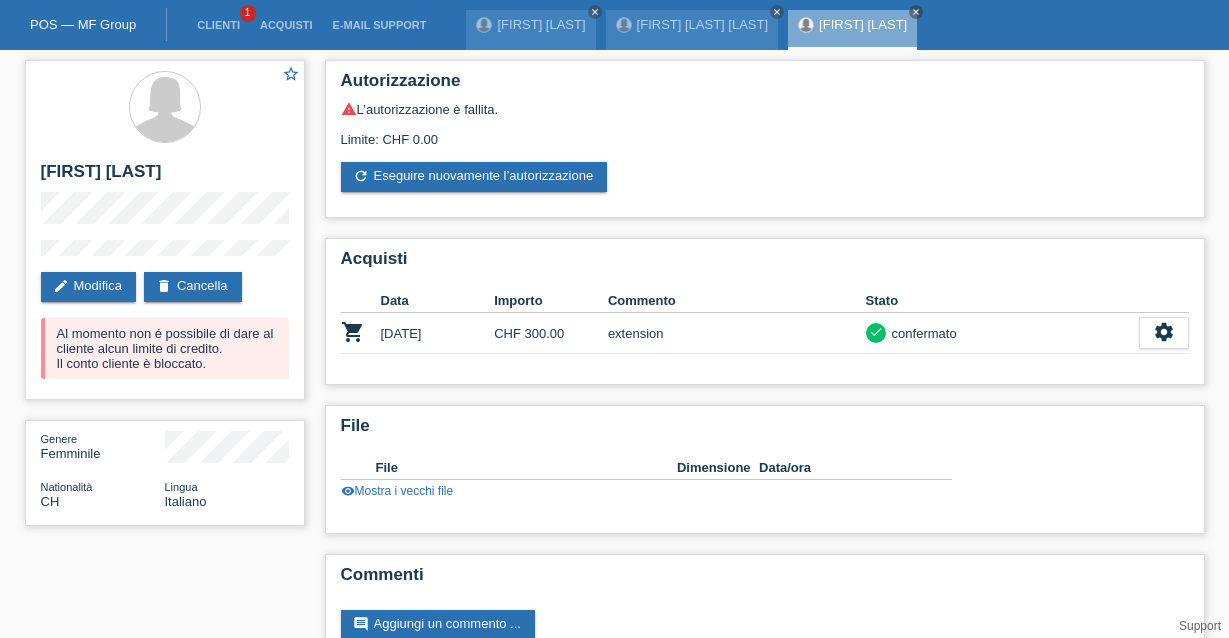 scroll, scrollTop: 0, scrollLeft: 0, axis: both 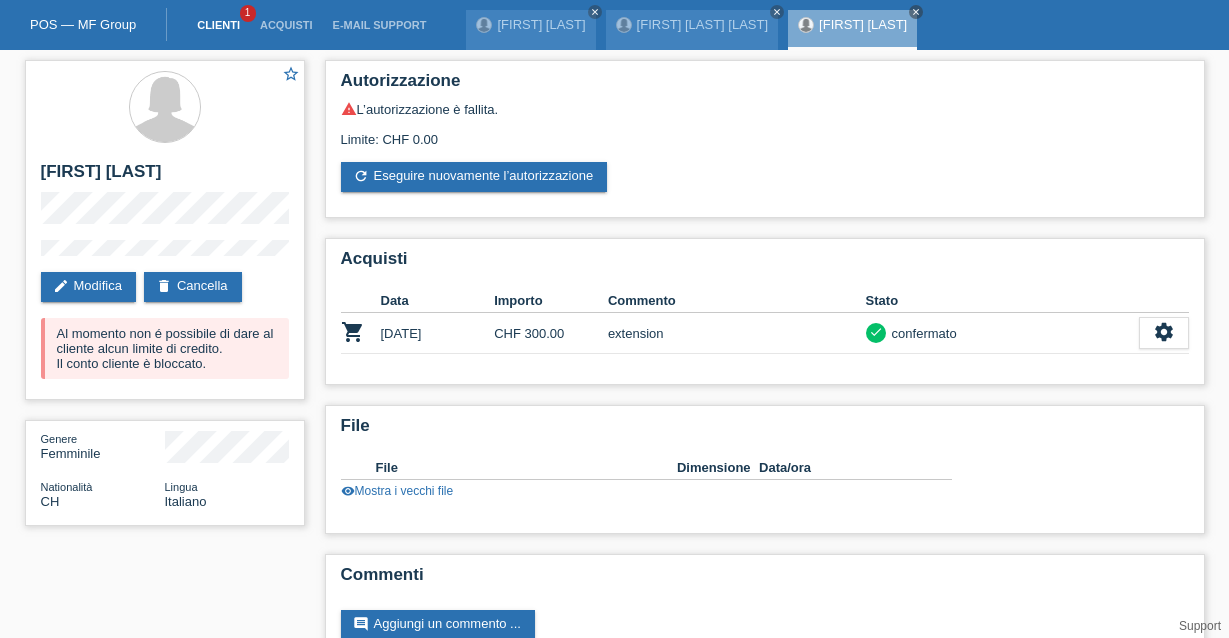 click on "Clienti" at bounding box center (218, 25) 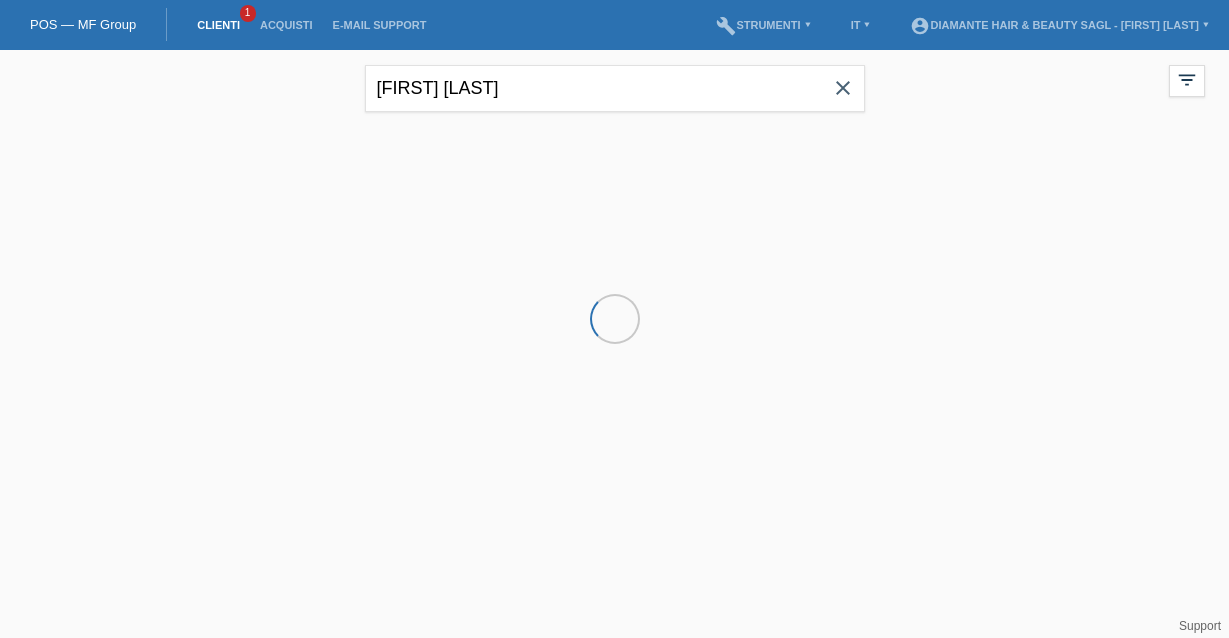 scroll, scrollTop: 0, scrollLeft: 0, axis: both 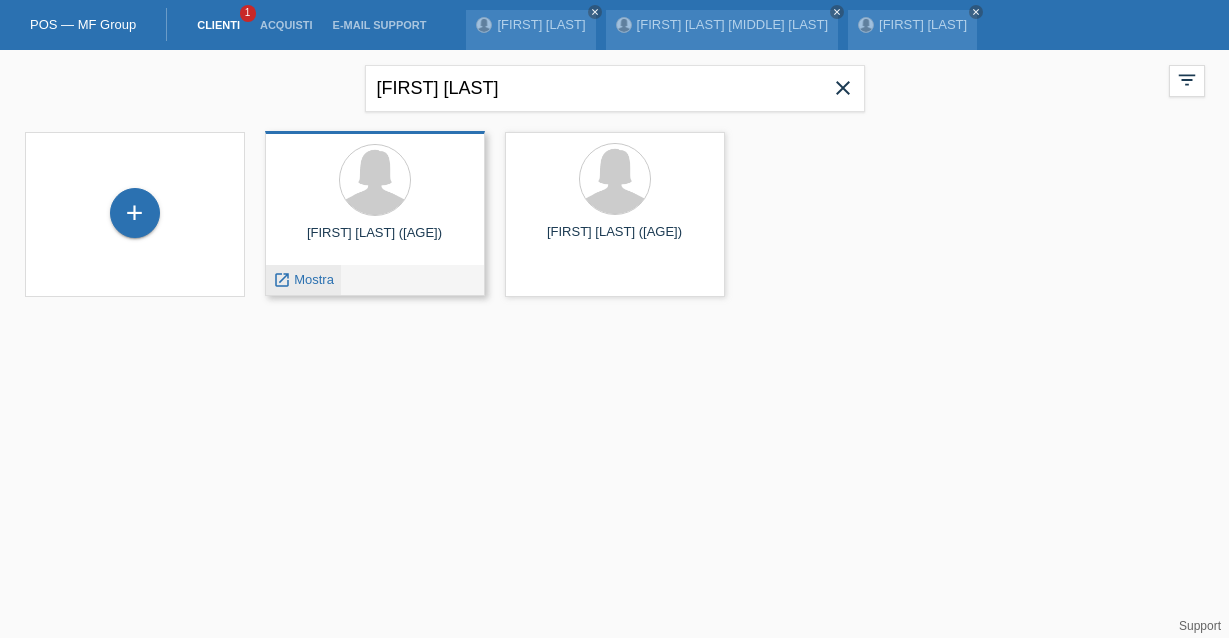 click on "Mostra" at bounding box center (314, 279) 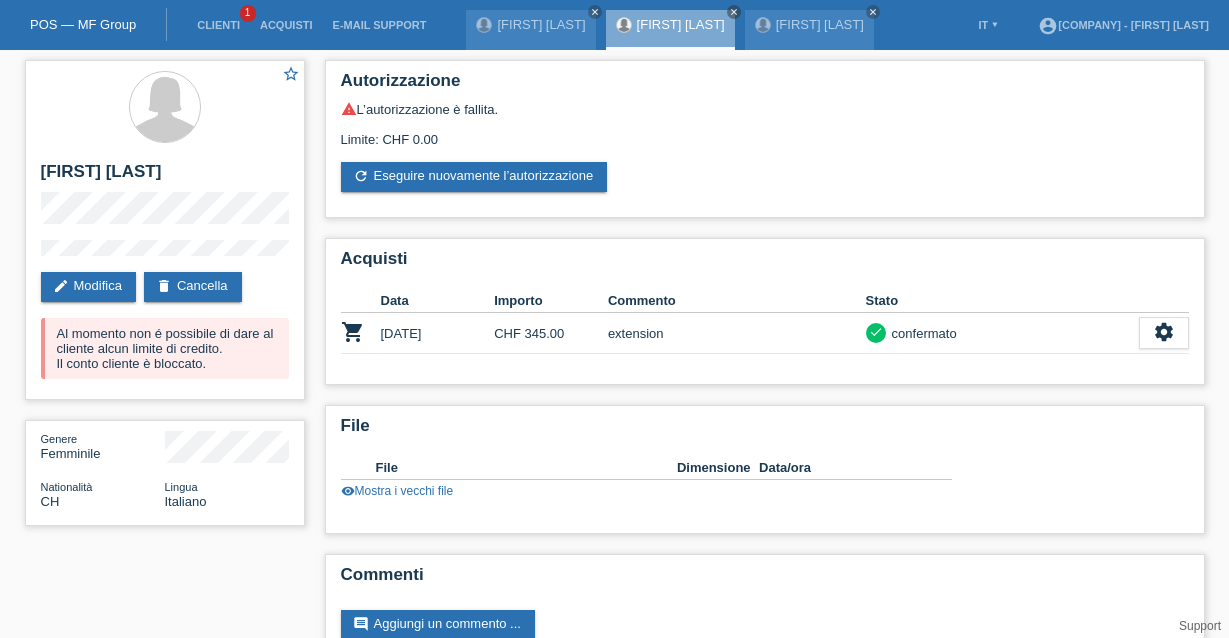 scroll, scrollTop: 0, scrollLeft: 0, axis: both 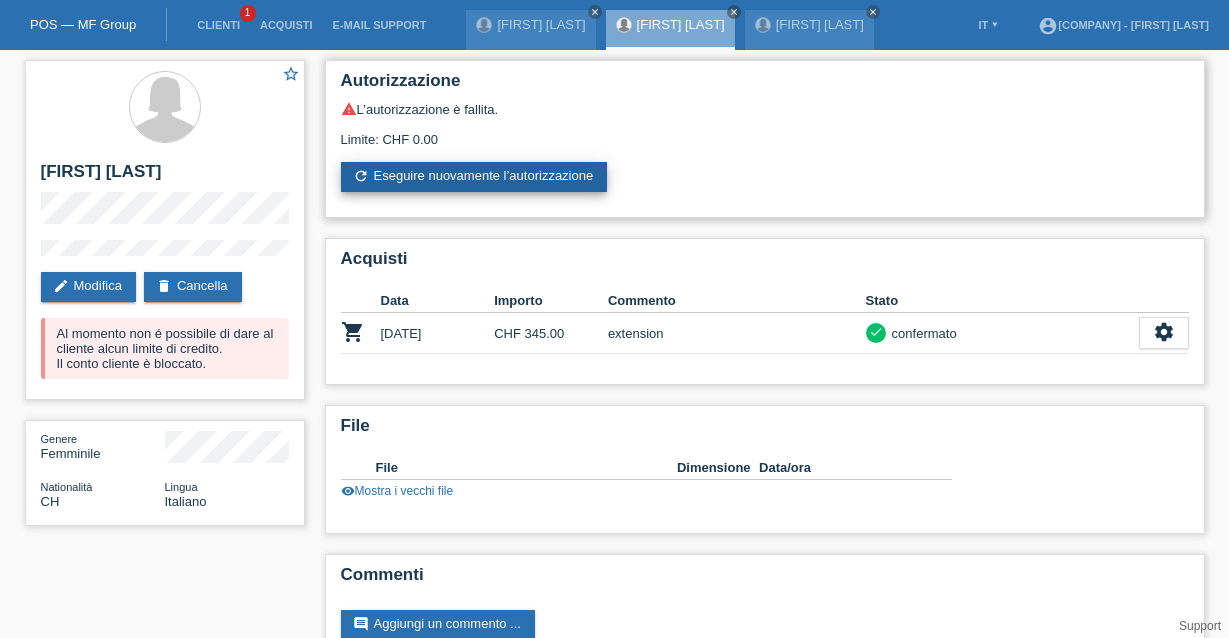 click on "refresh  Eseguire nuovamente l’autorizzazione" at bounding box center (474, 177) 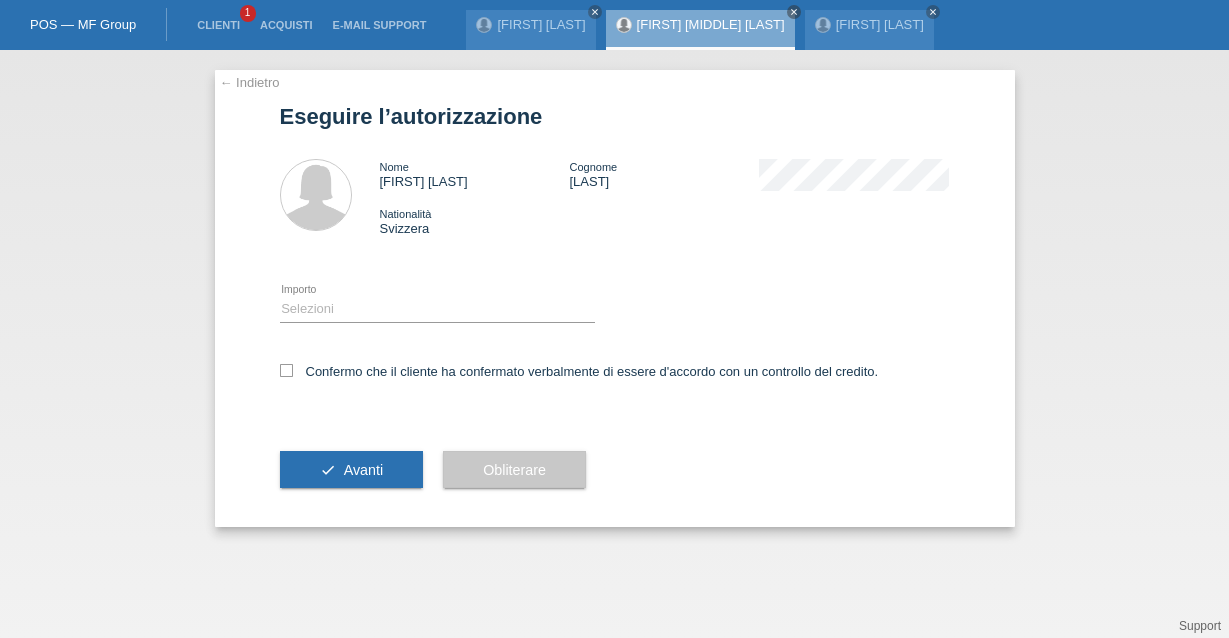 scroll, scrollTop: 0, scrollLeft: 0, axis: both 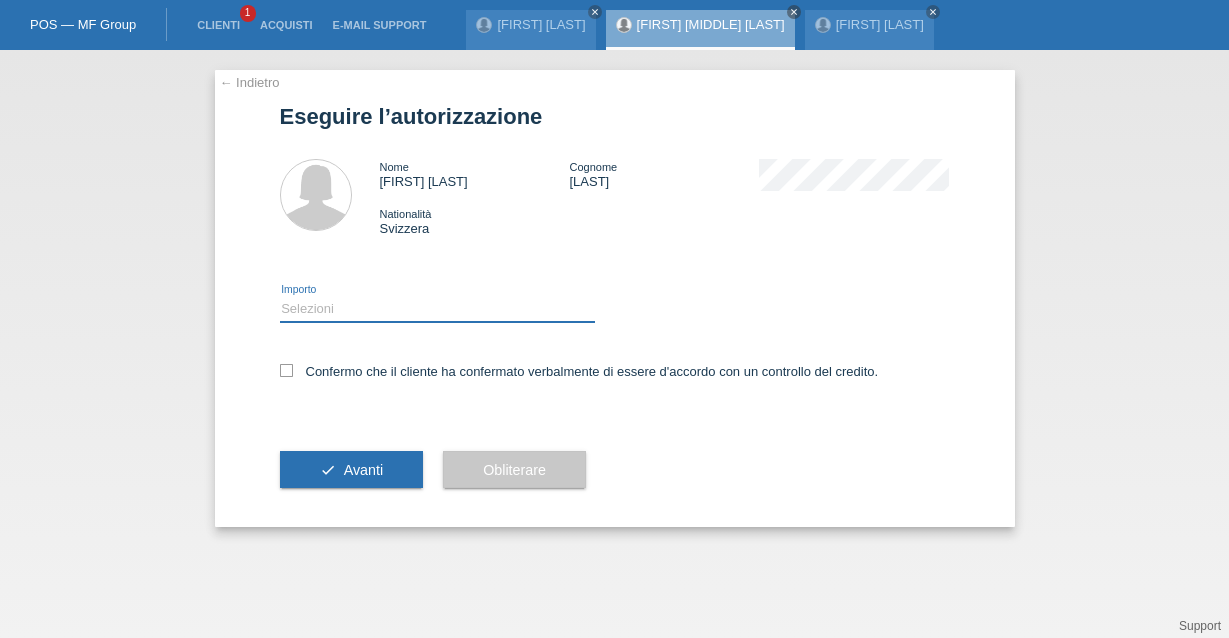 click on "Selezioni
CHF 1.00 - CHF 499.00
CHF 500.00 - CHF 1'749.00
CHF 1'750.00 - CHF 3'000.00" at bounding box center (437, 309) 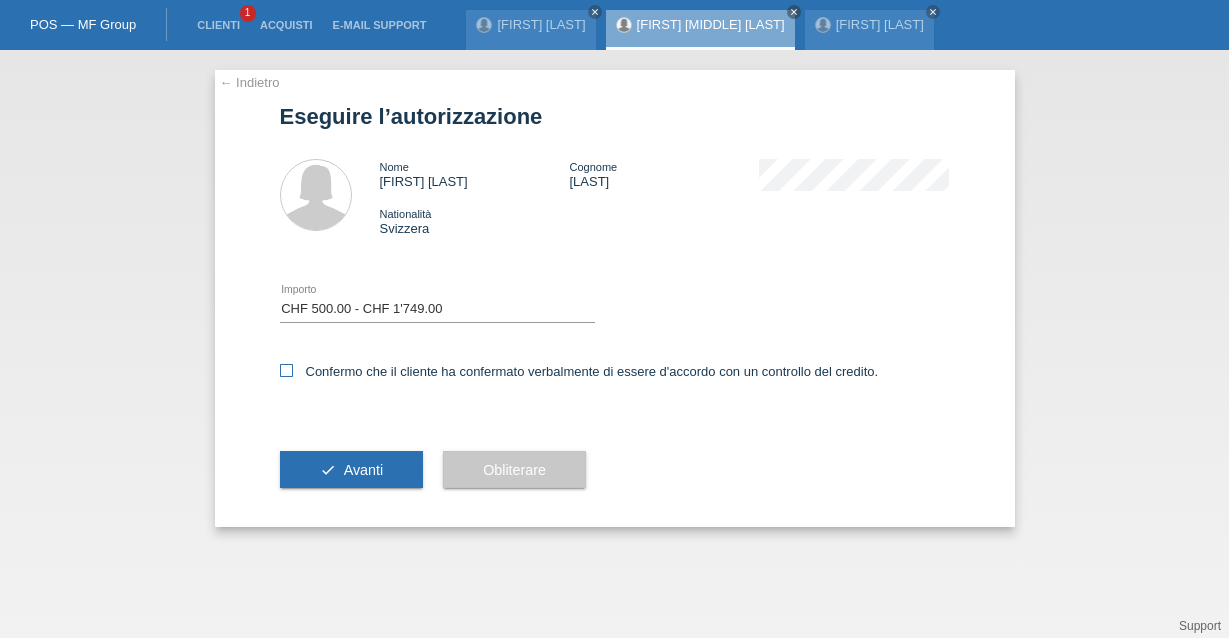 click at bounding box center (286, 370) 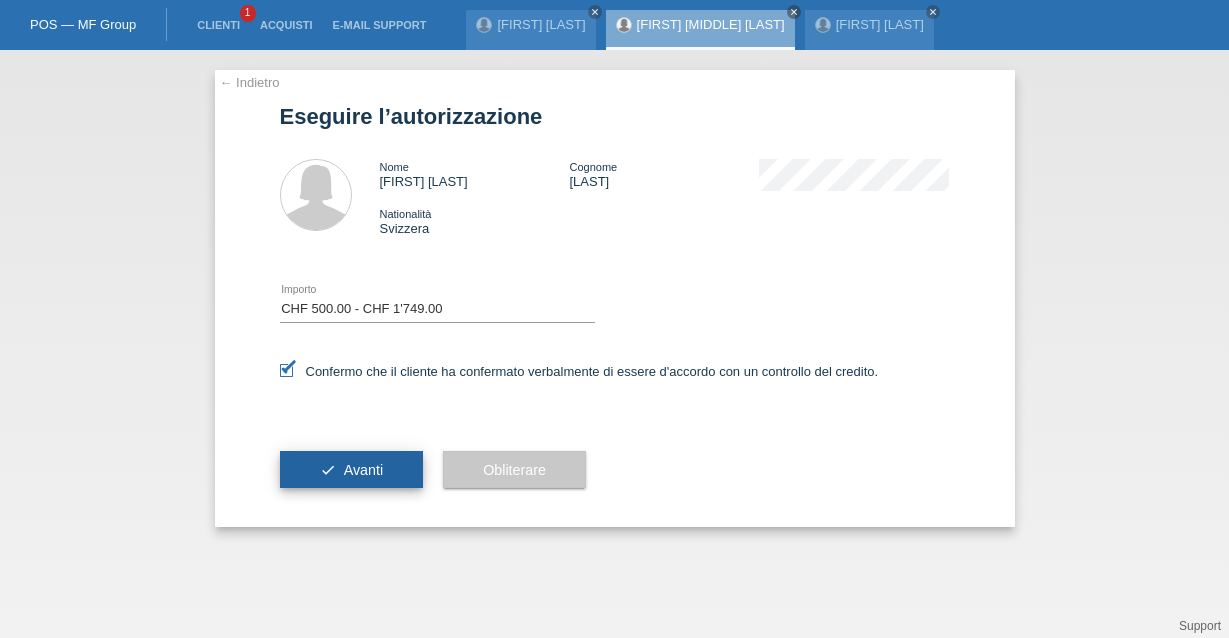 click on "Avanti" at bounding box center (363, 470) 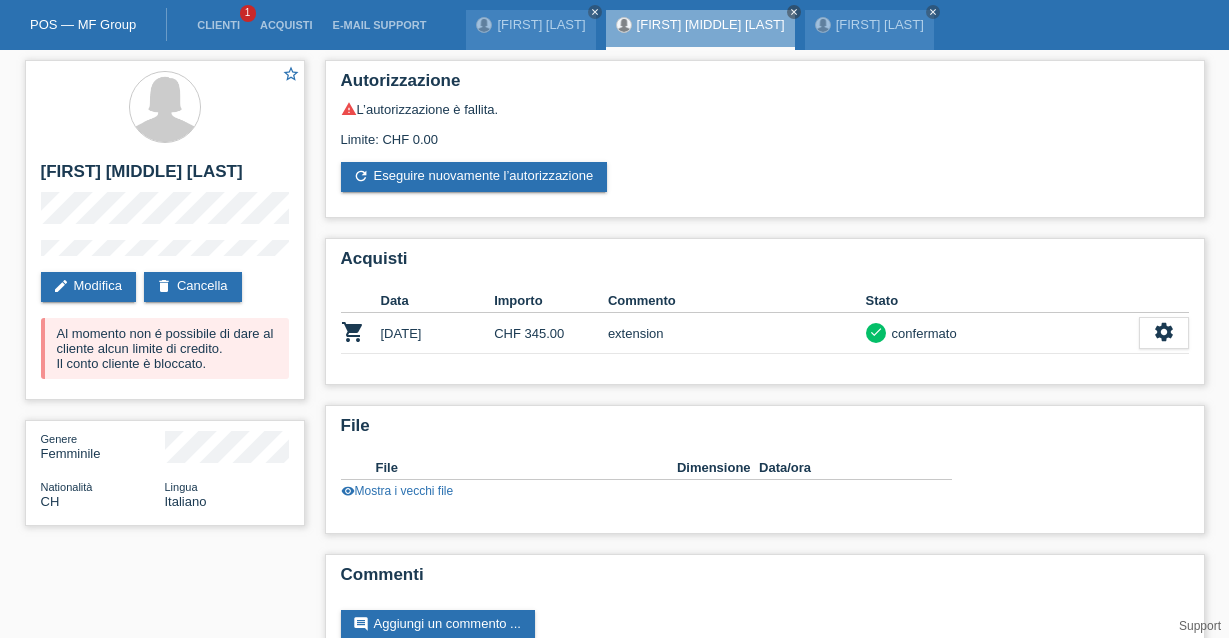 scroll, scrollTop: 0, scrollLeft: 0, axis: both 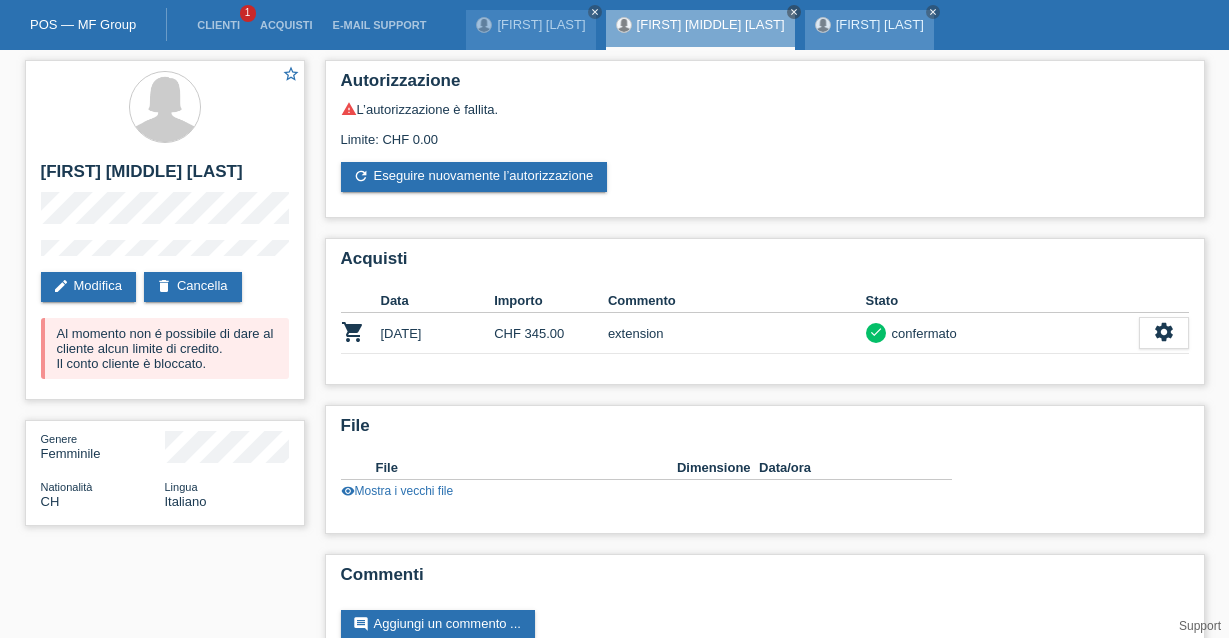 click on "[FIRST] [LAST]
close" at bounding box center (869, 30) 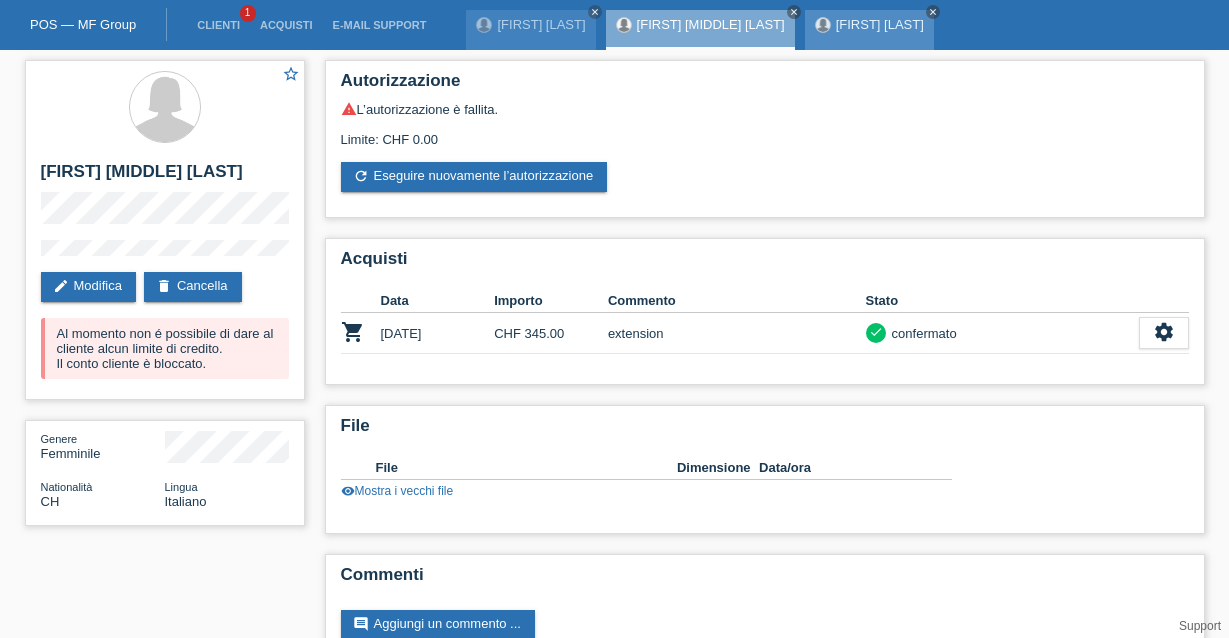 click on "close" at bounding box center [595, 12] 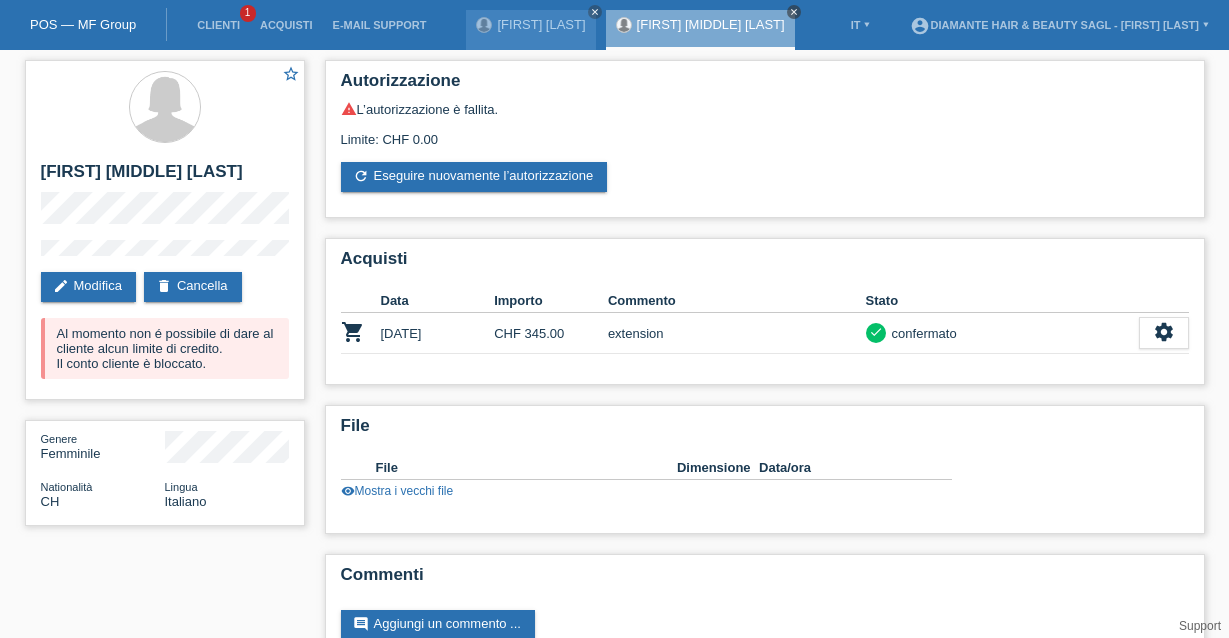 click on "close" at bounding box center [794, 12] 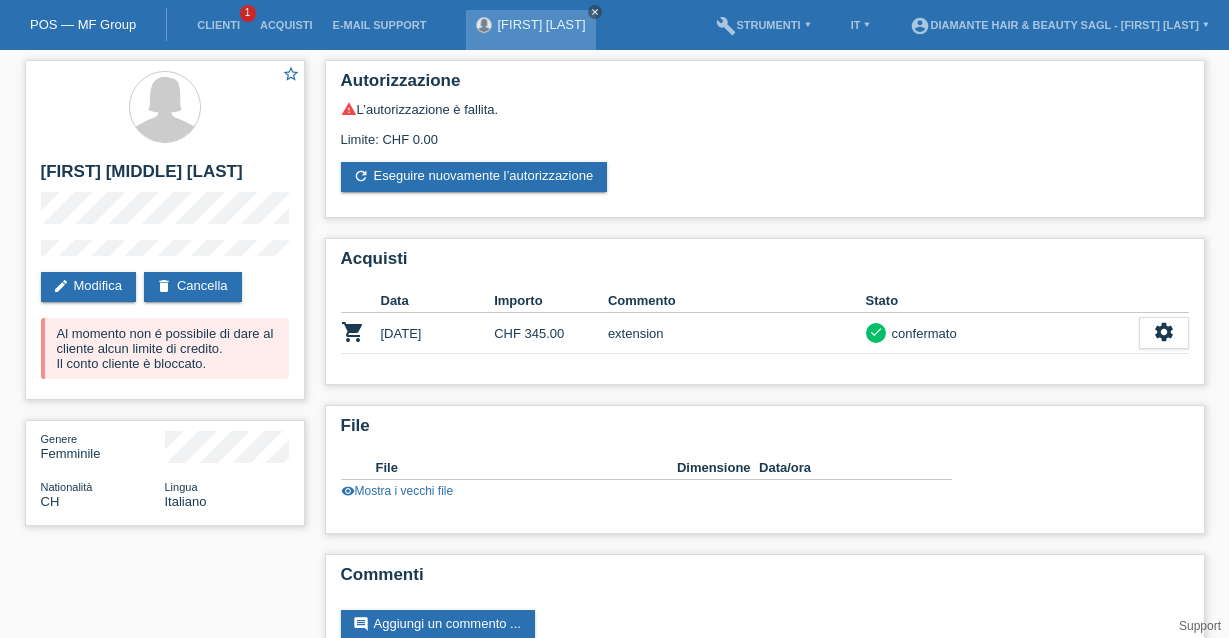 click on "close" at bounding box center (595, 12) 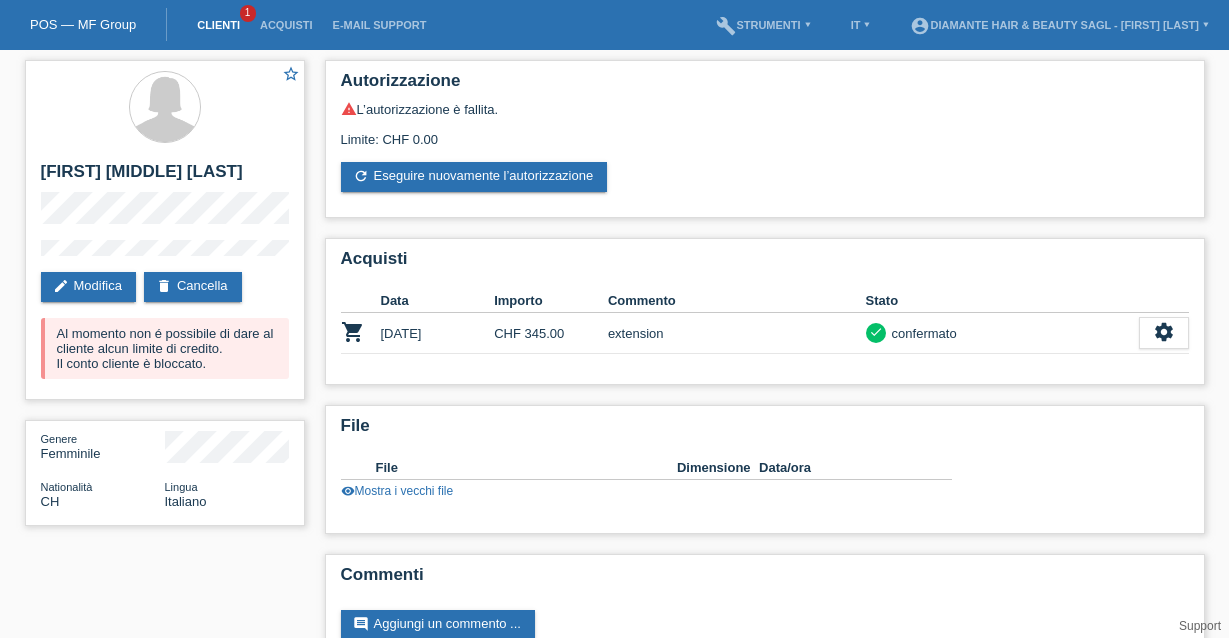 click on "Clienti" at bounding box center (218, 25) 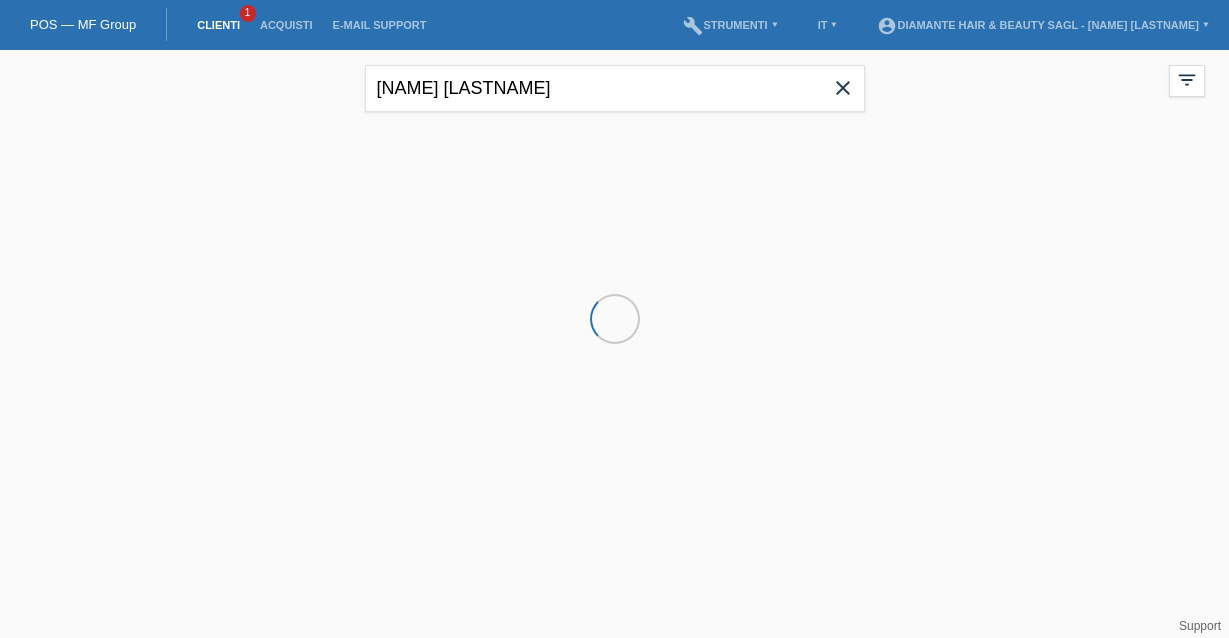 scroll, scrollTop: 0, scrollLeft: 0, axis: both 